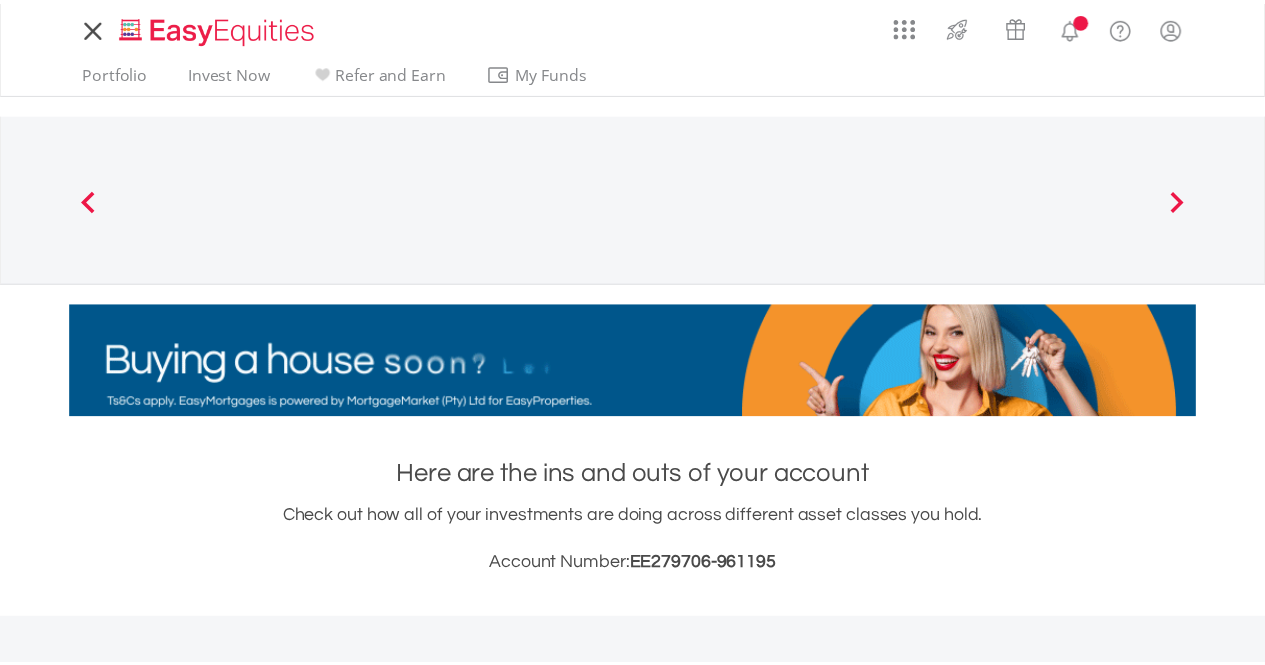 scroll, scrollTop: 0, scrollLeft: 0, axis: both 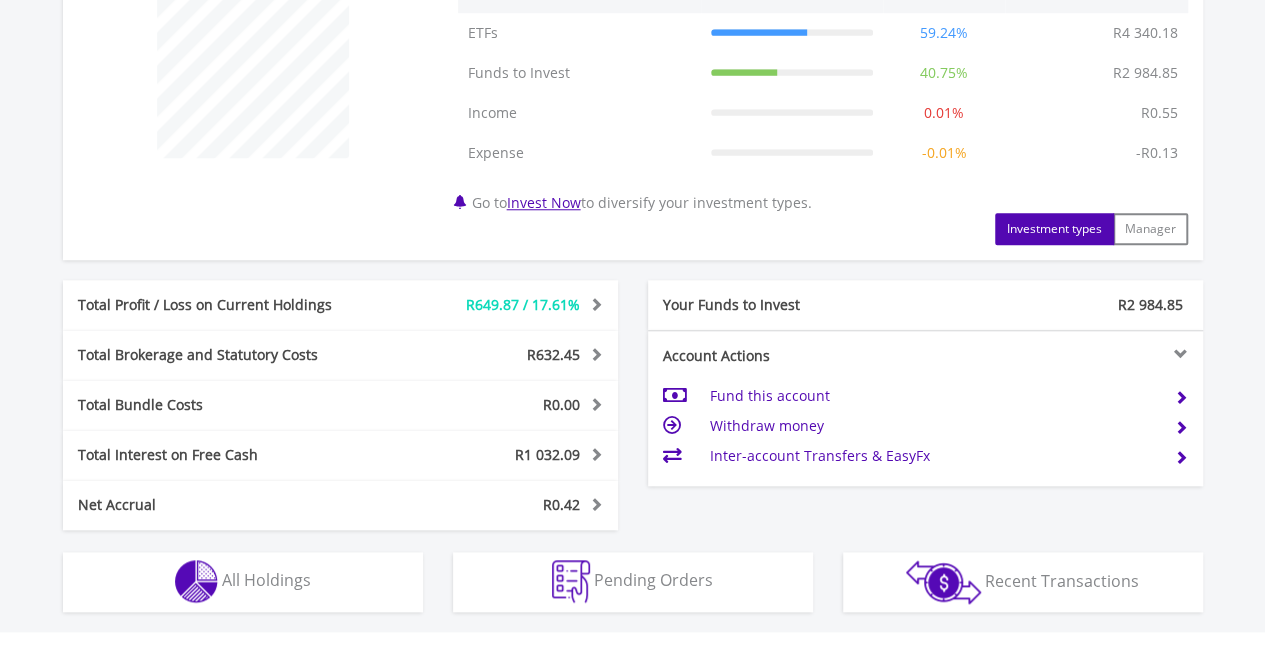 drag, startPoint x: 1274, startPoint y: 165, endPoint x: 1208, endPoint y: 478, distance: 319.88278 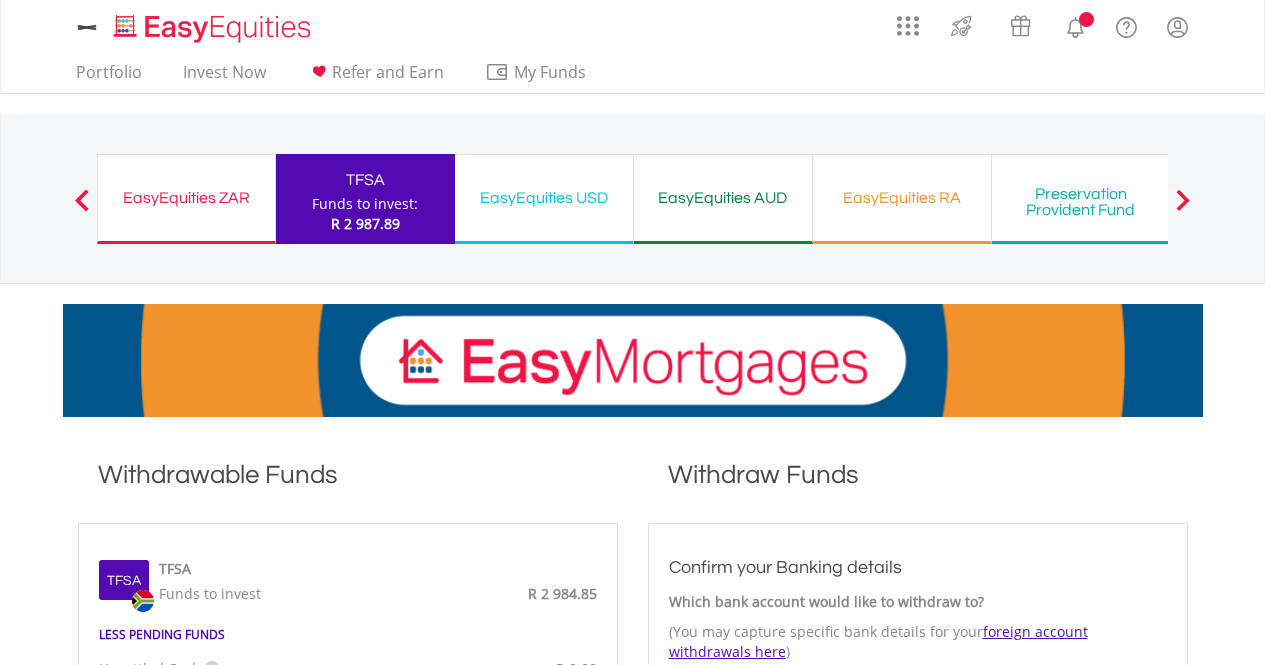 scroll, scrollTop: 0, scrollLeft: 0, axis: both 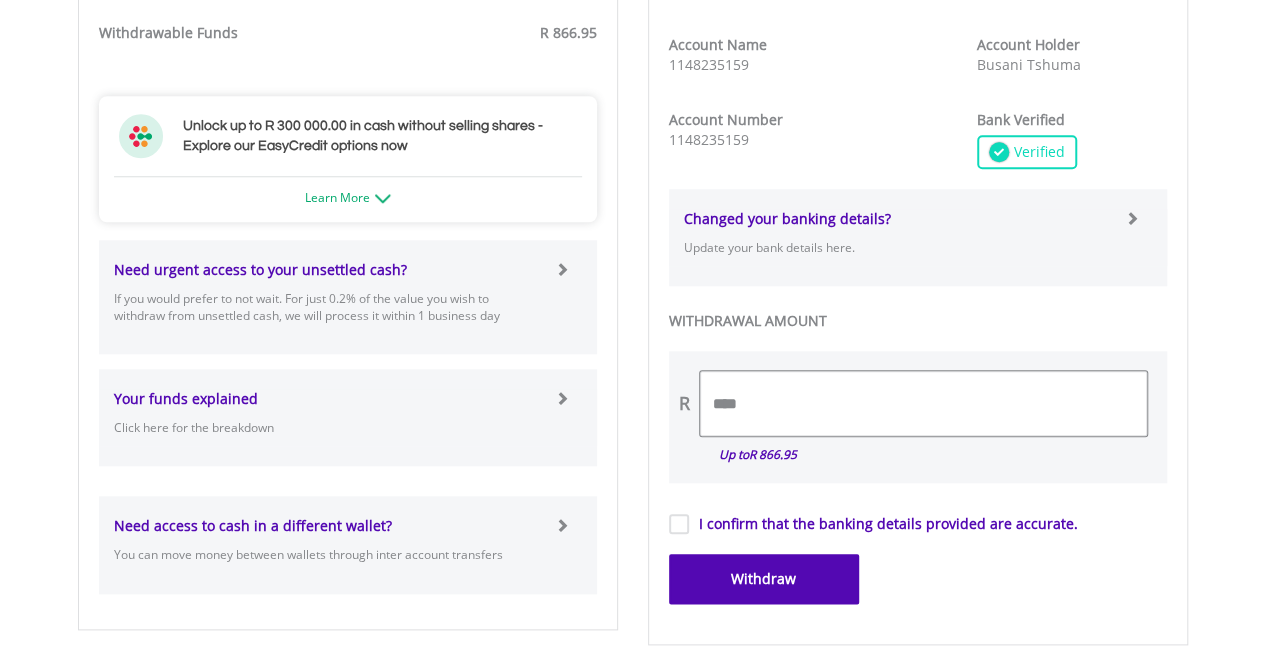 click on "****" at bounding box center [923, 403] 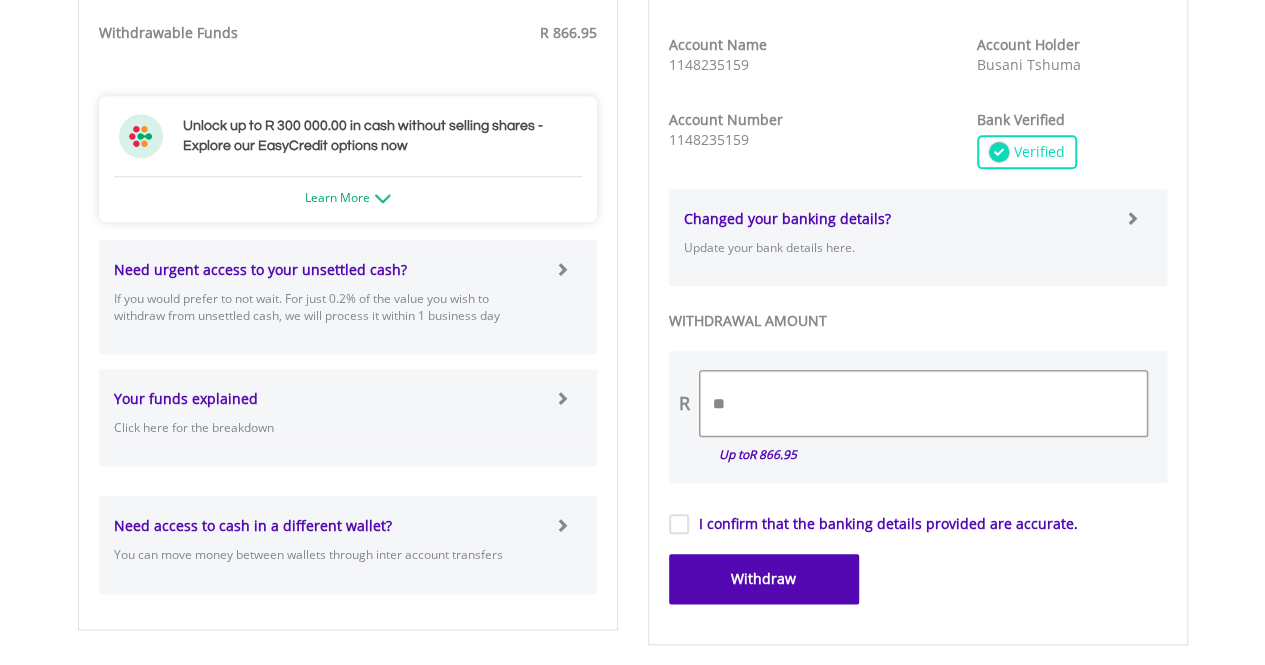 type on "*" 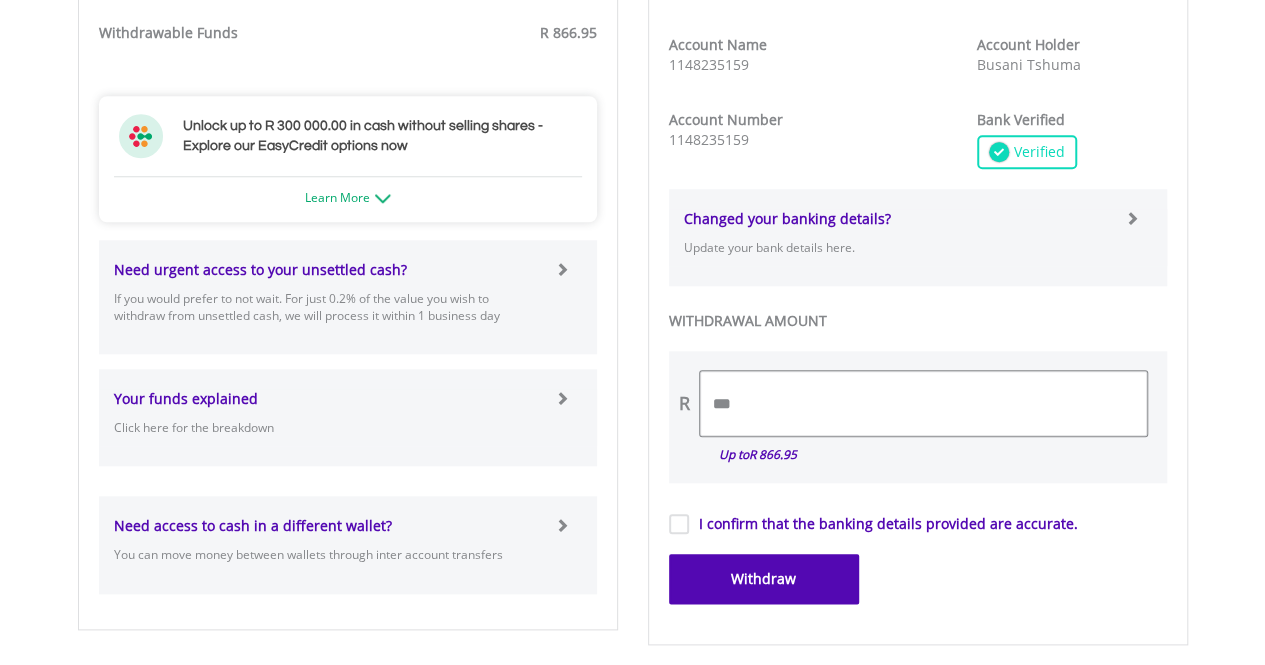 type on "***" 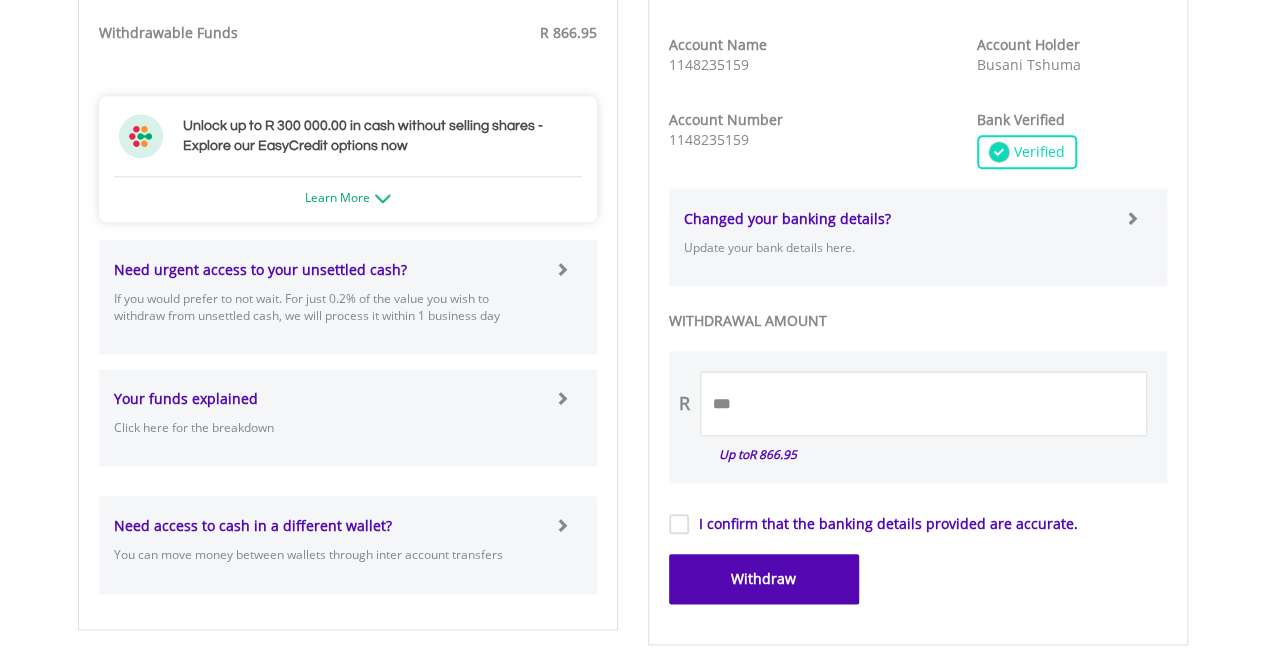 click on "Withdraw" at bounding box center [764, 579] 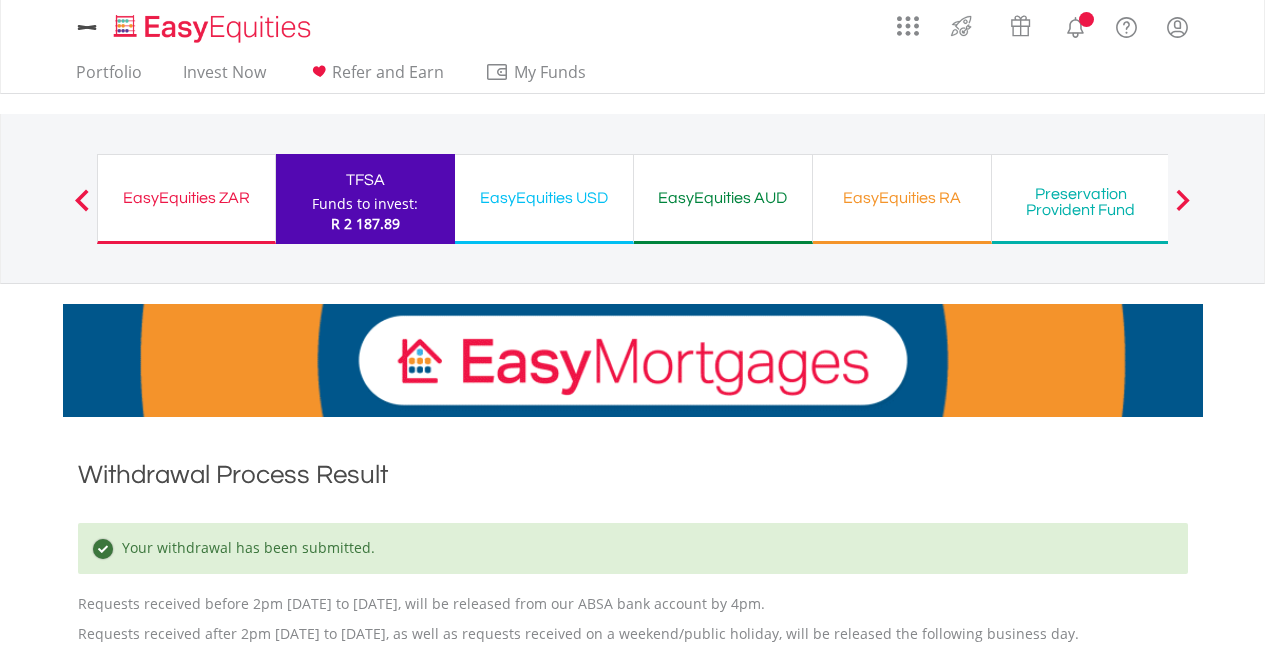 scroll, scrollTop: 0, scrollLeft: 0, axis: both 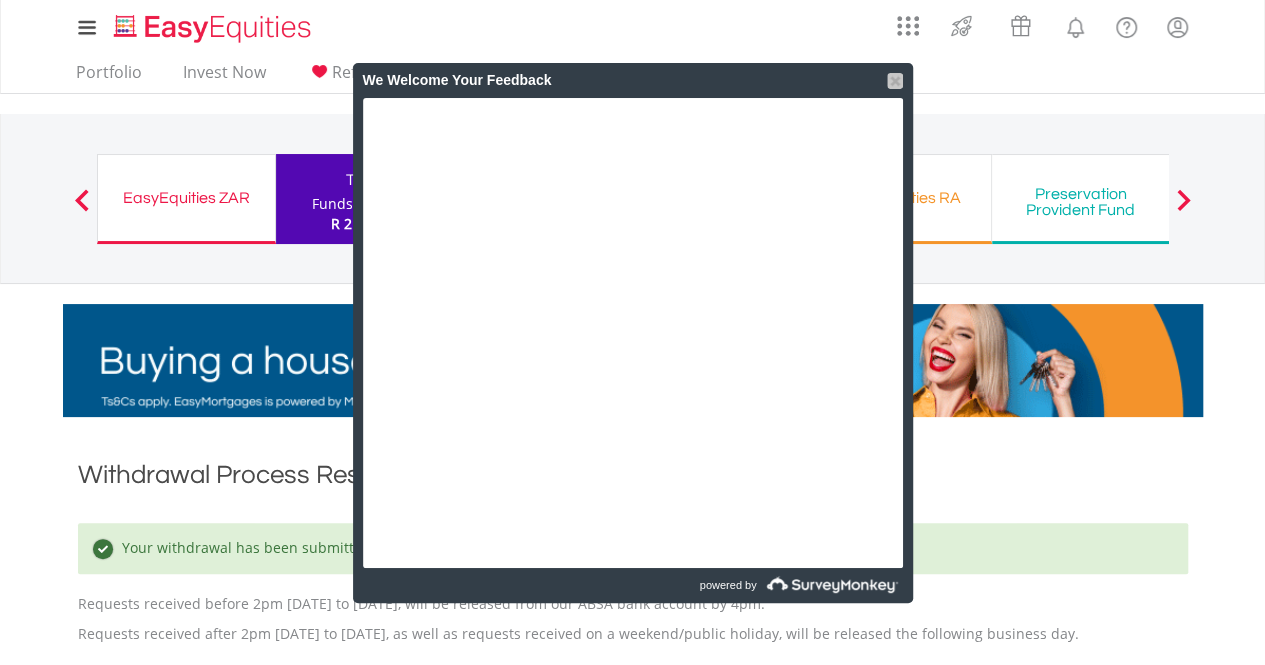 click at bounding box center [895, 81] 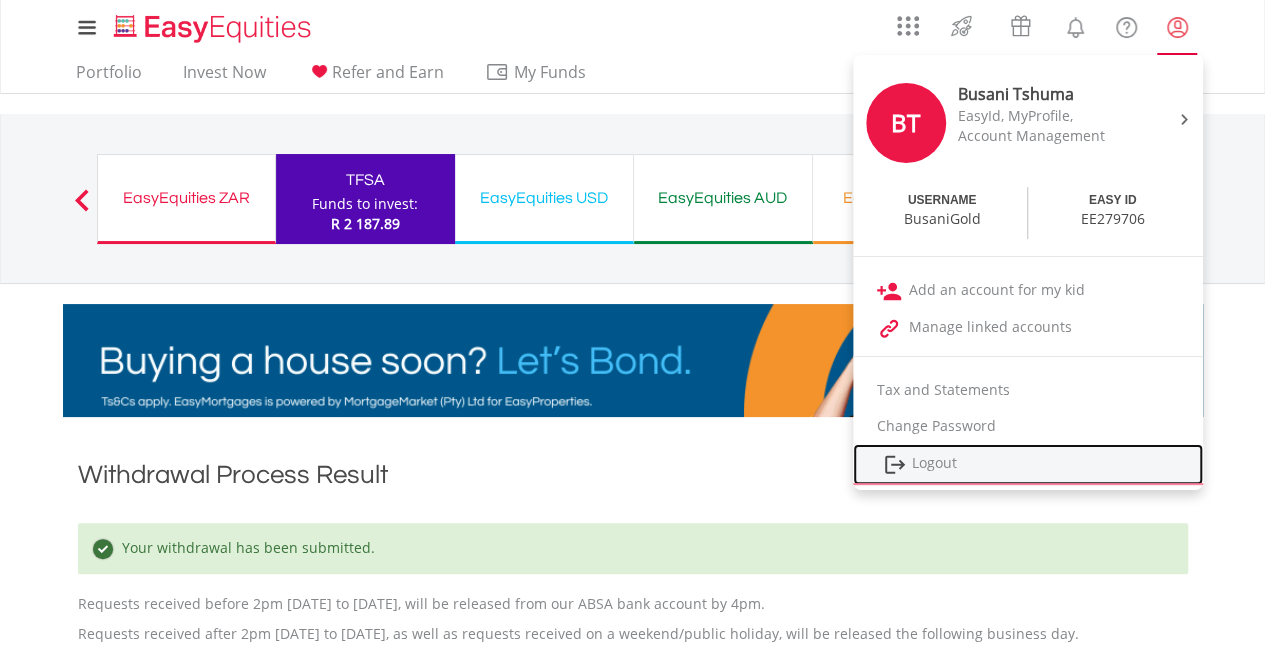 click on "Logout" at bounding box center (1028, 464) 